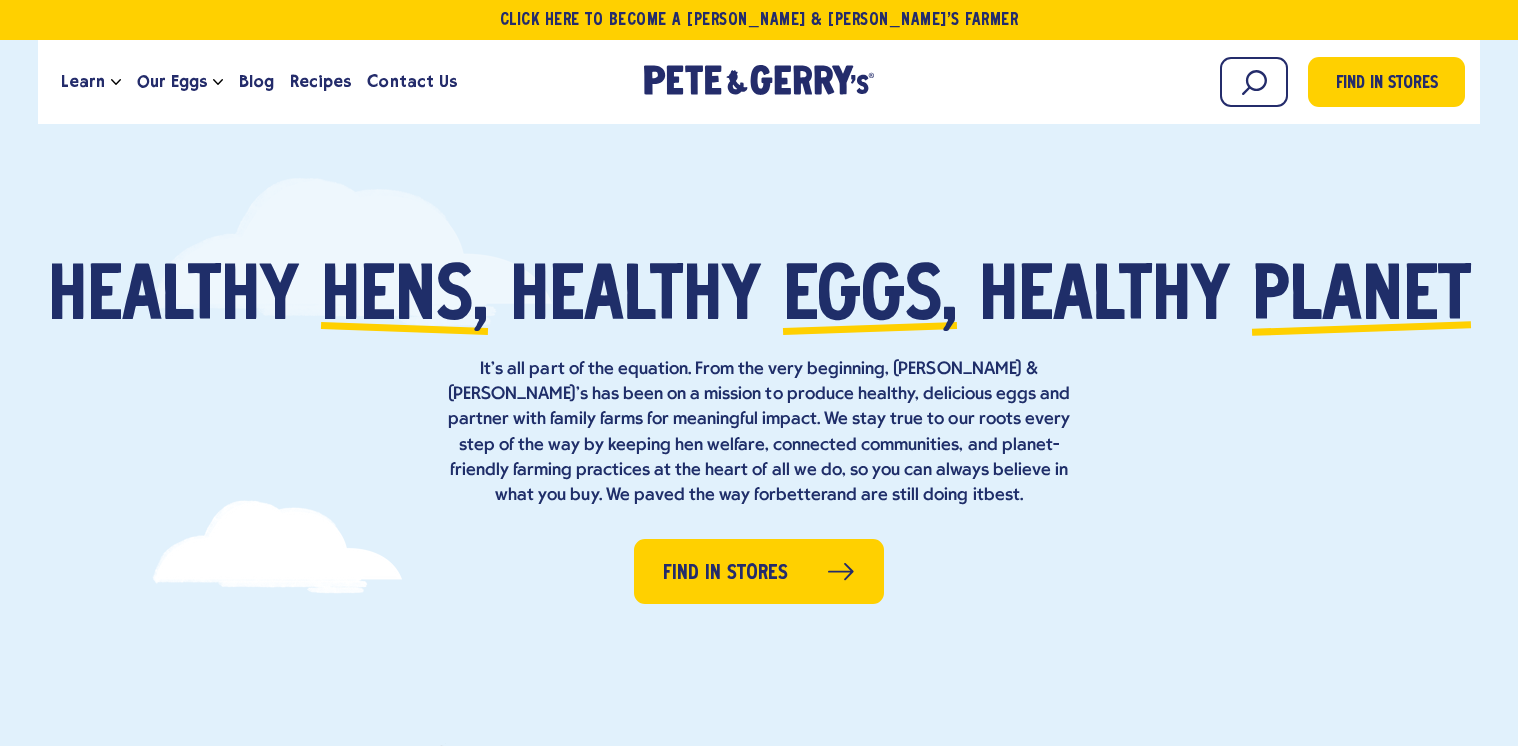 scroll, scrollTop: 0, scrollLeft: 0, axis: both 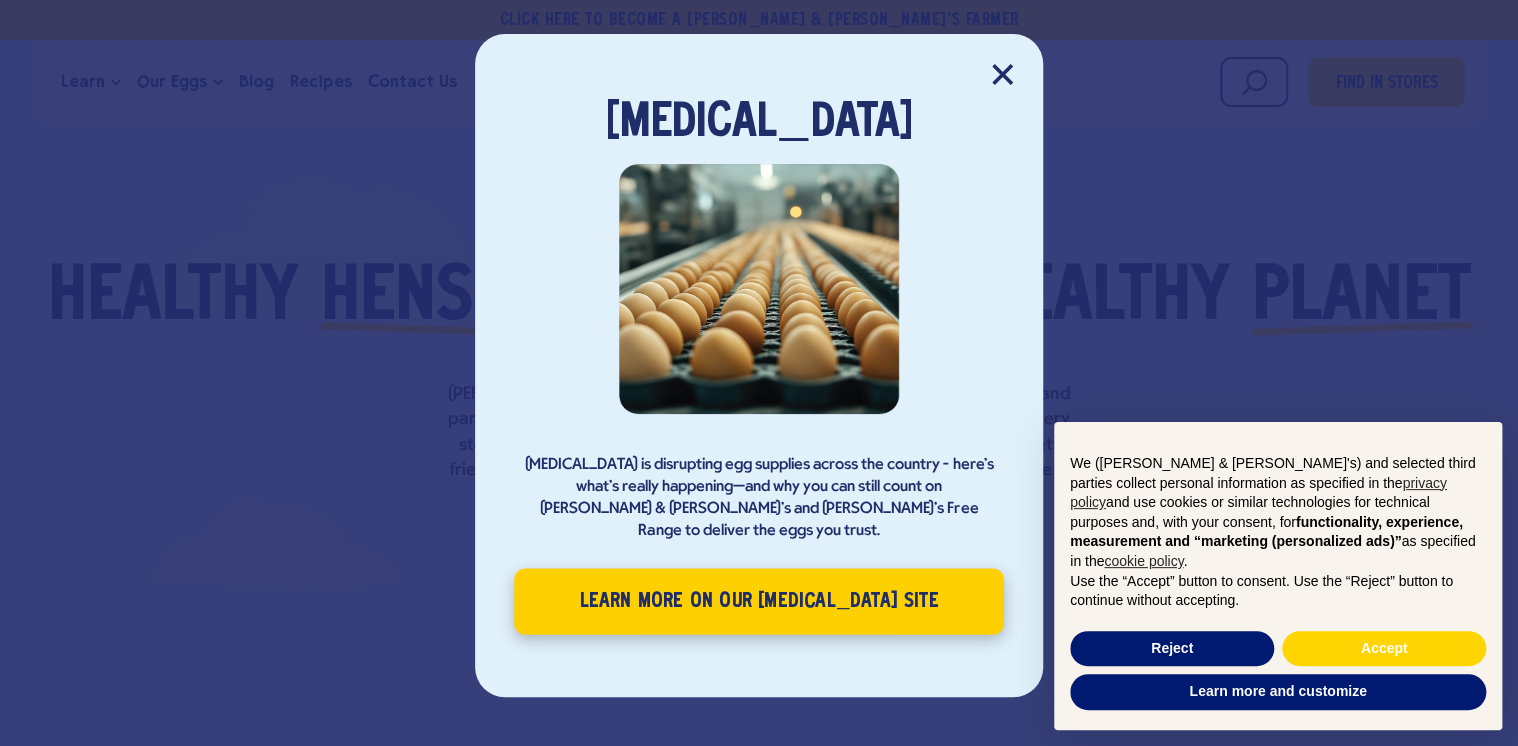 click on "Learn More on our [MEDICAL_DATA] site" at bounding box center [759, 601] 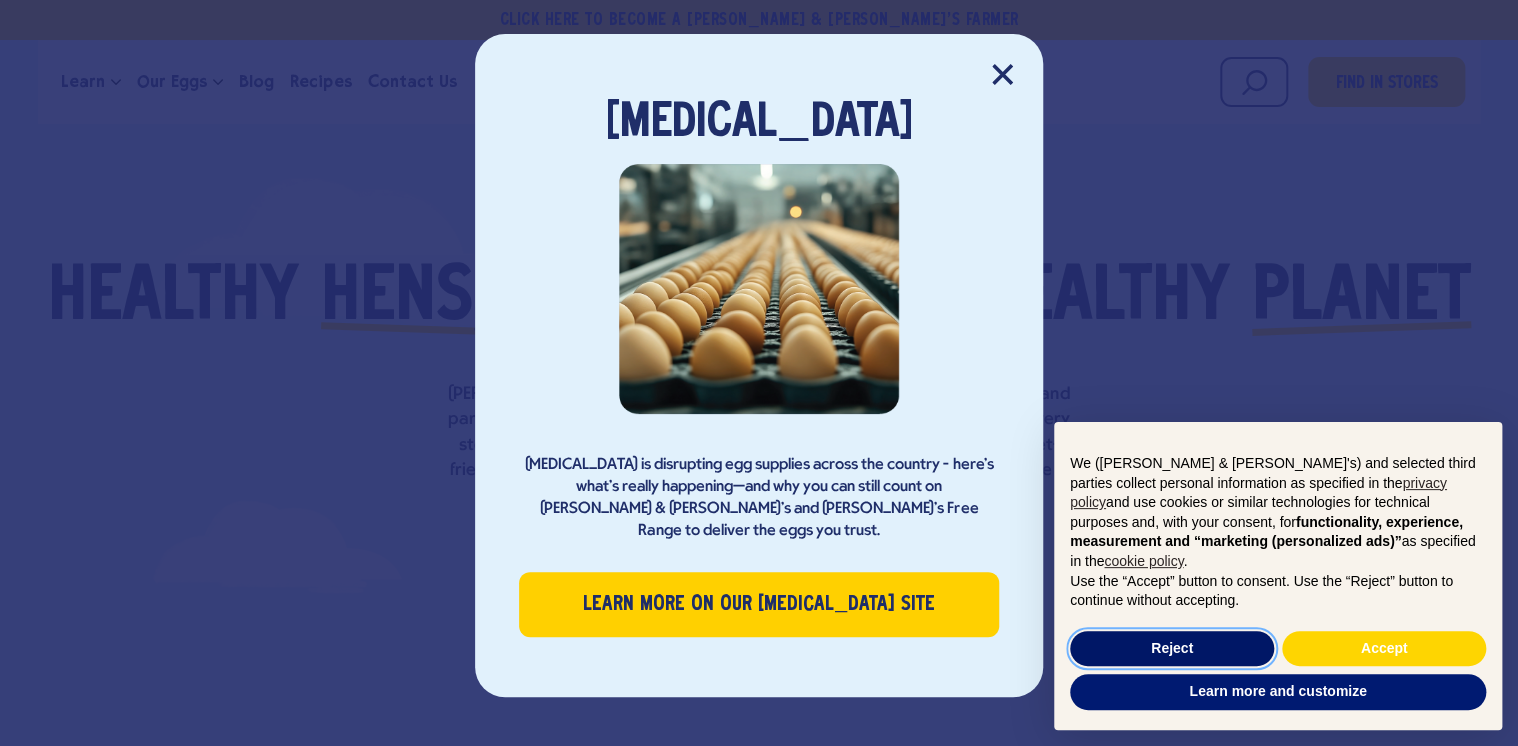 click on "Reject" at bounding box center (1172, 649) 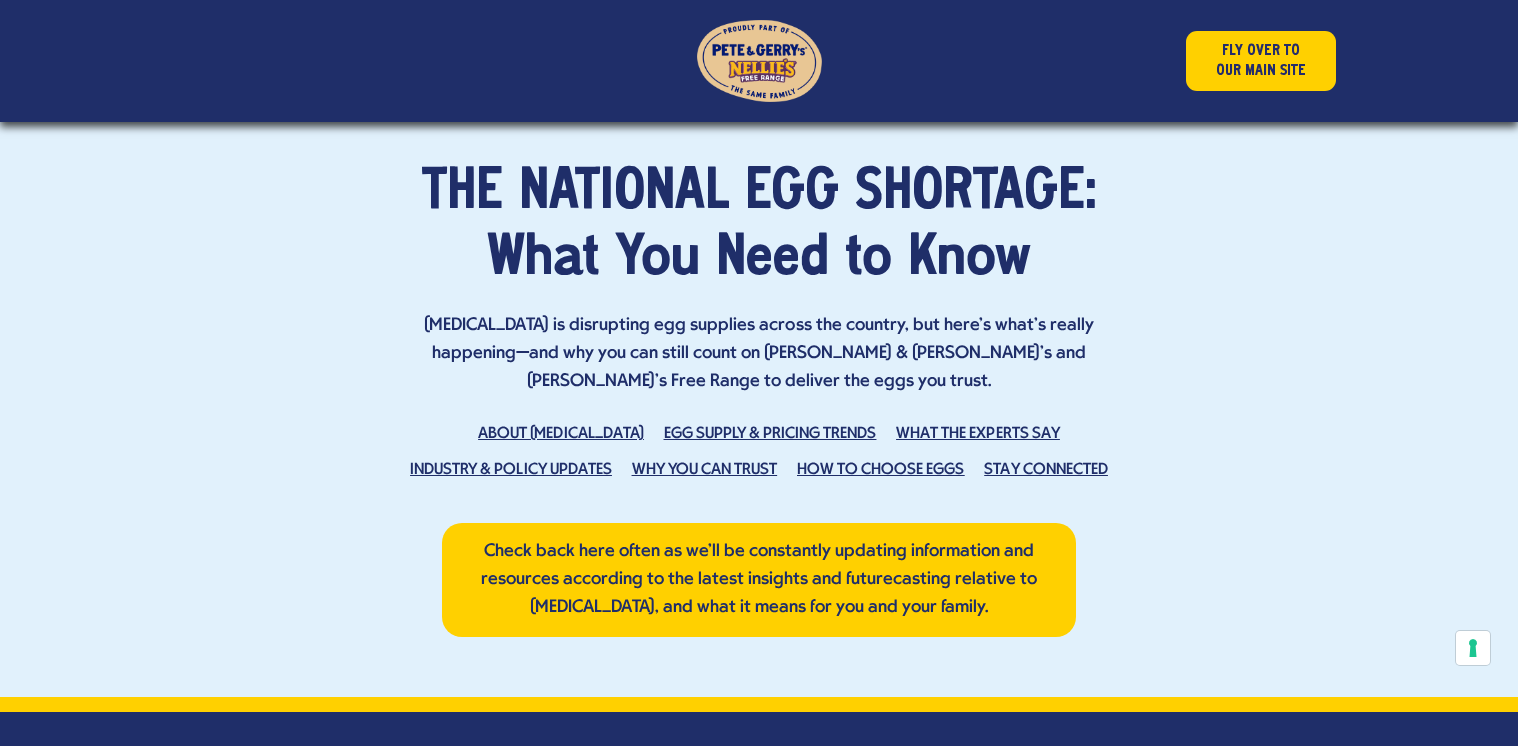 scroll, scrollTop: 0, scrollLeft: 0, axis: both 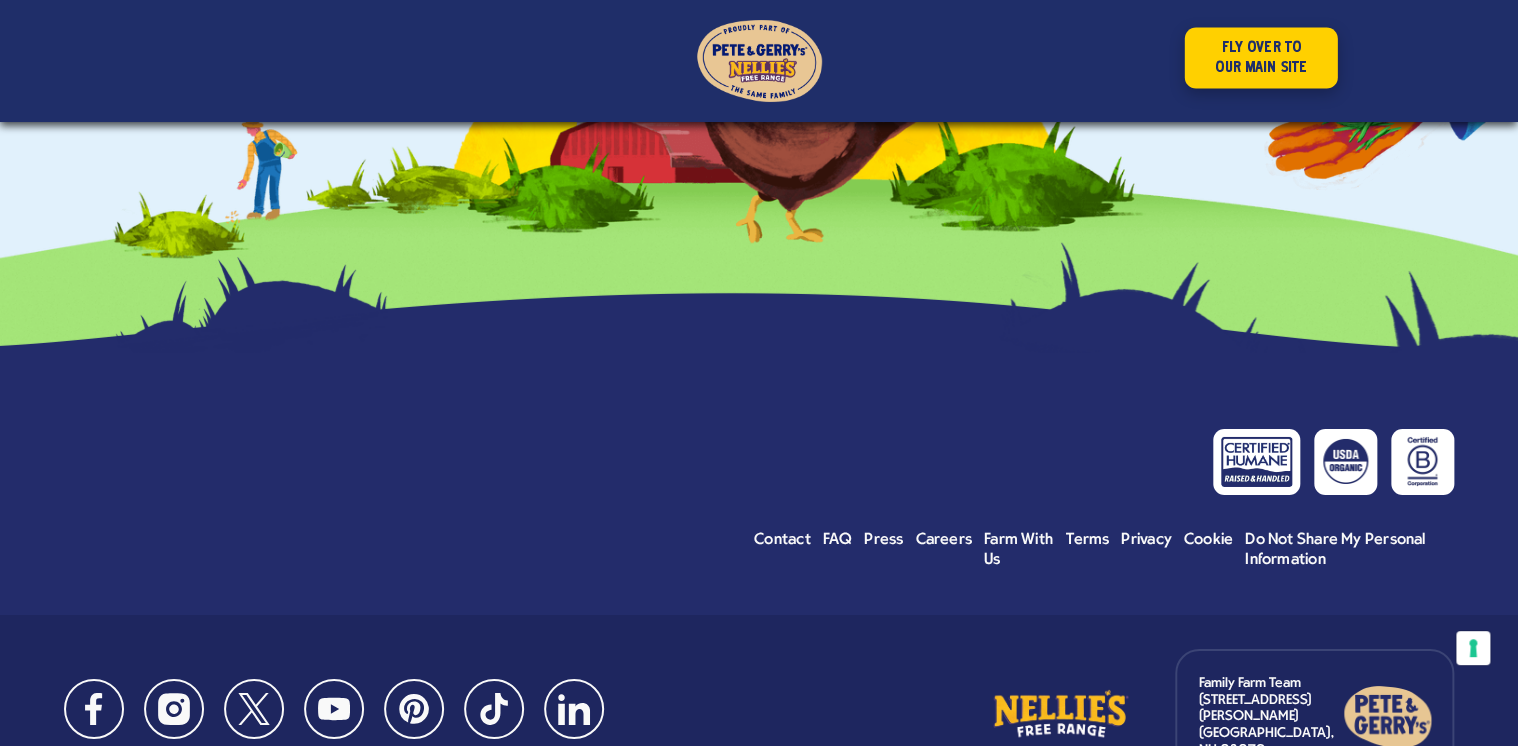 click on "FLY OVER TO  OUR MAIN SITE" at bounding box center (1260, 58) 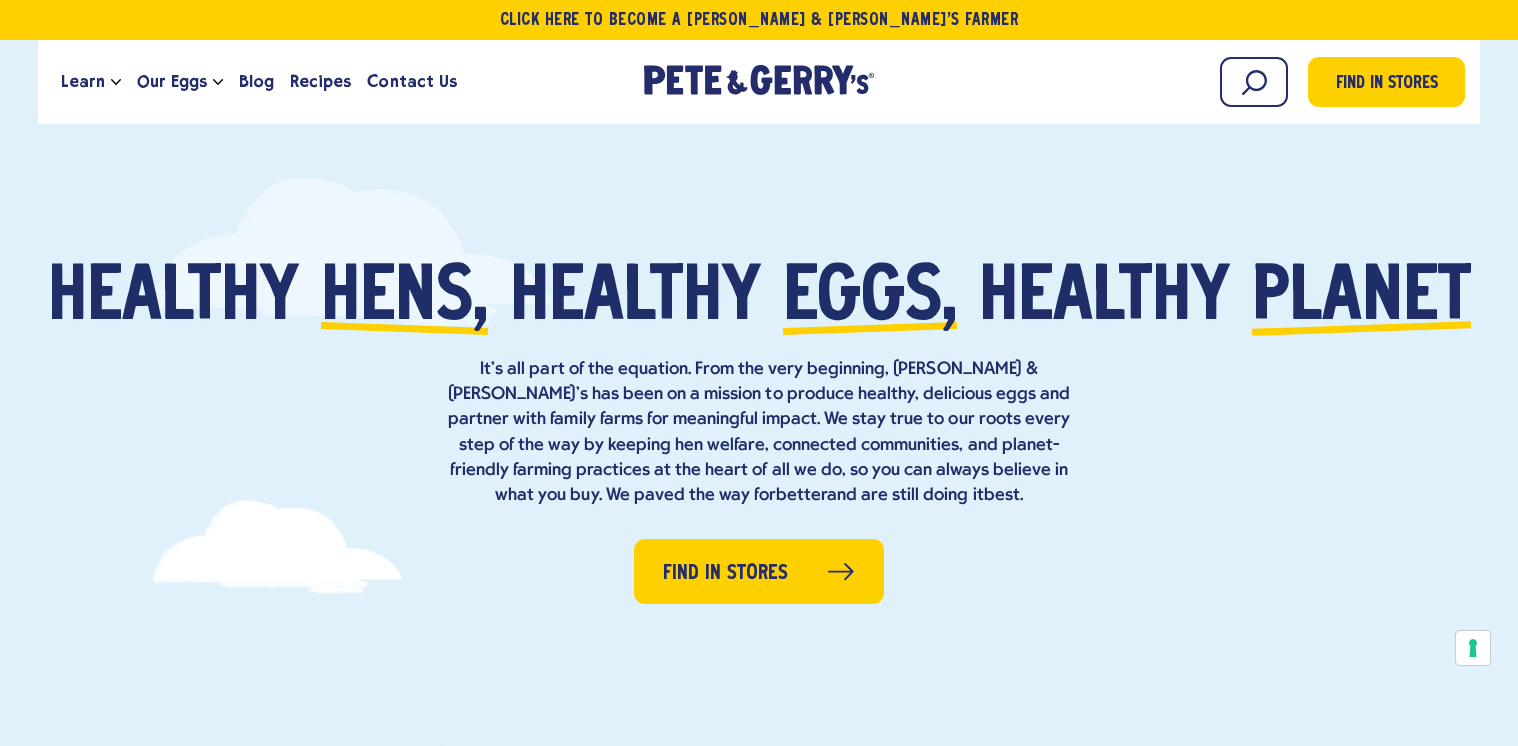 scroll, scrollTop: 0, scrollLeft: 0, axis: both 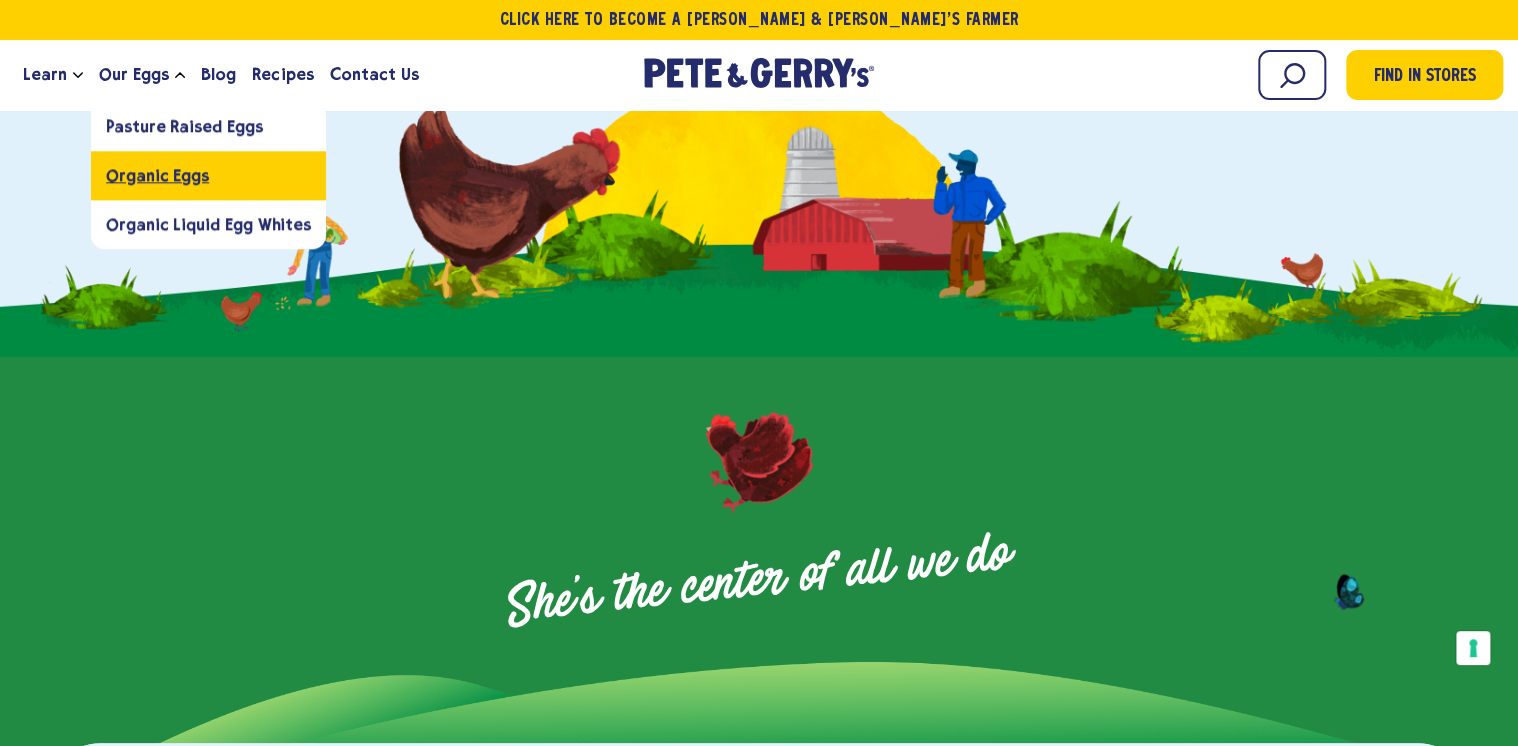 click on "Organic Eggs" at bounding box center [157, 175] 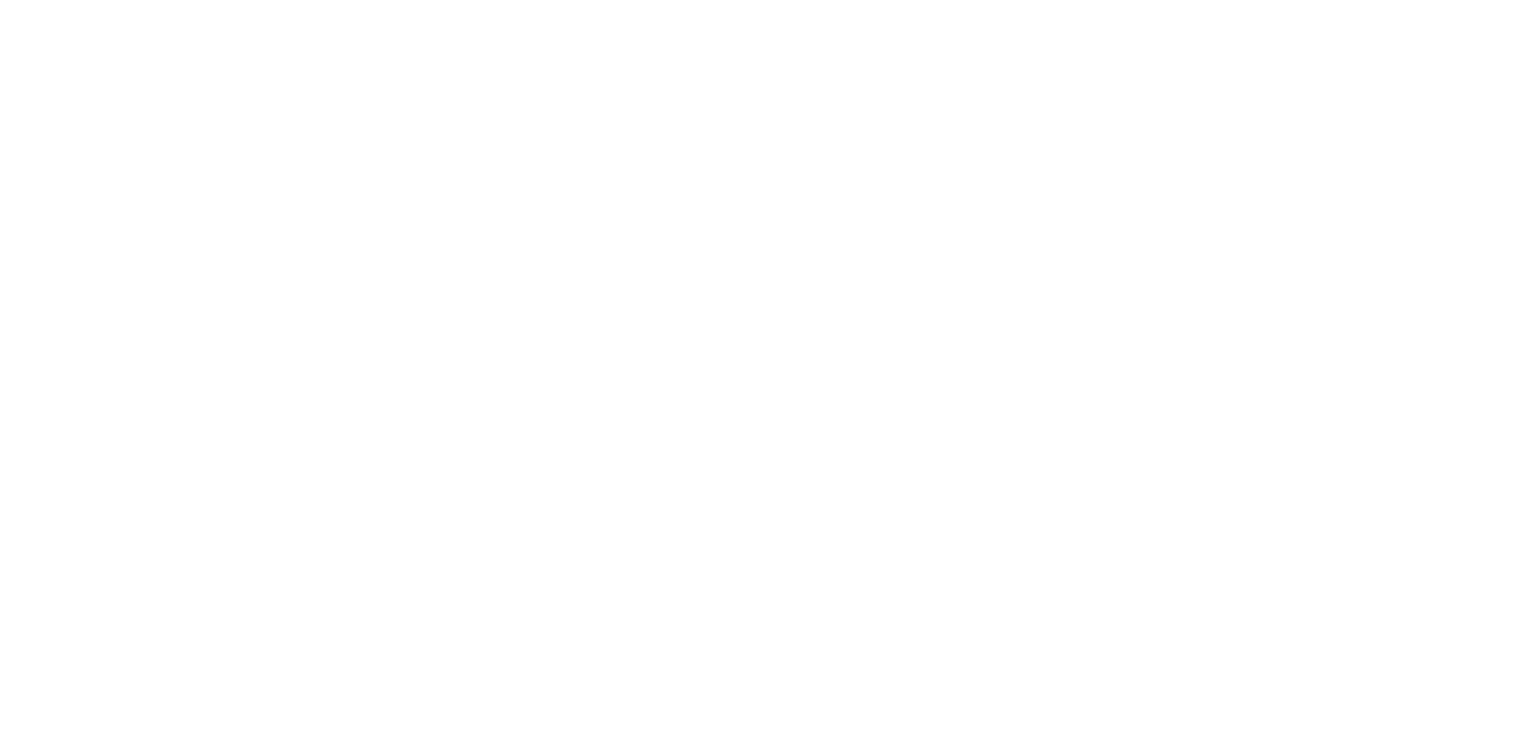 scroll, scrollTop: 0, scrollLeft: 0, axis: both 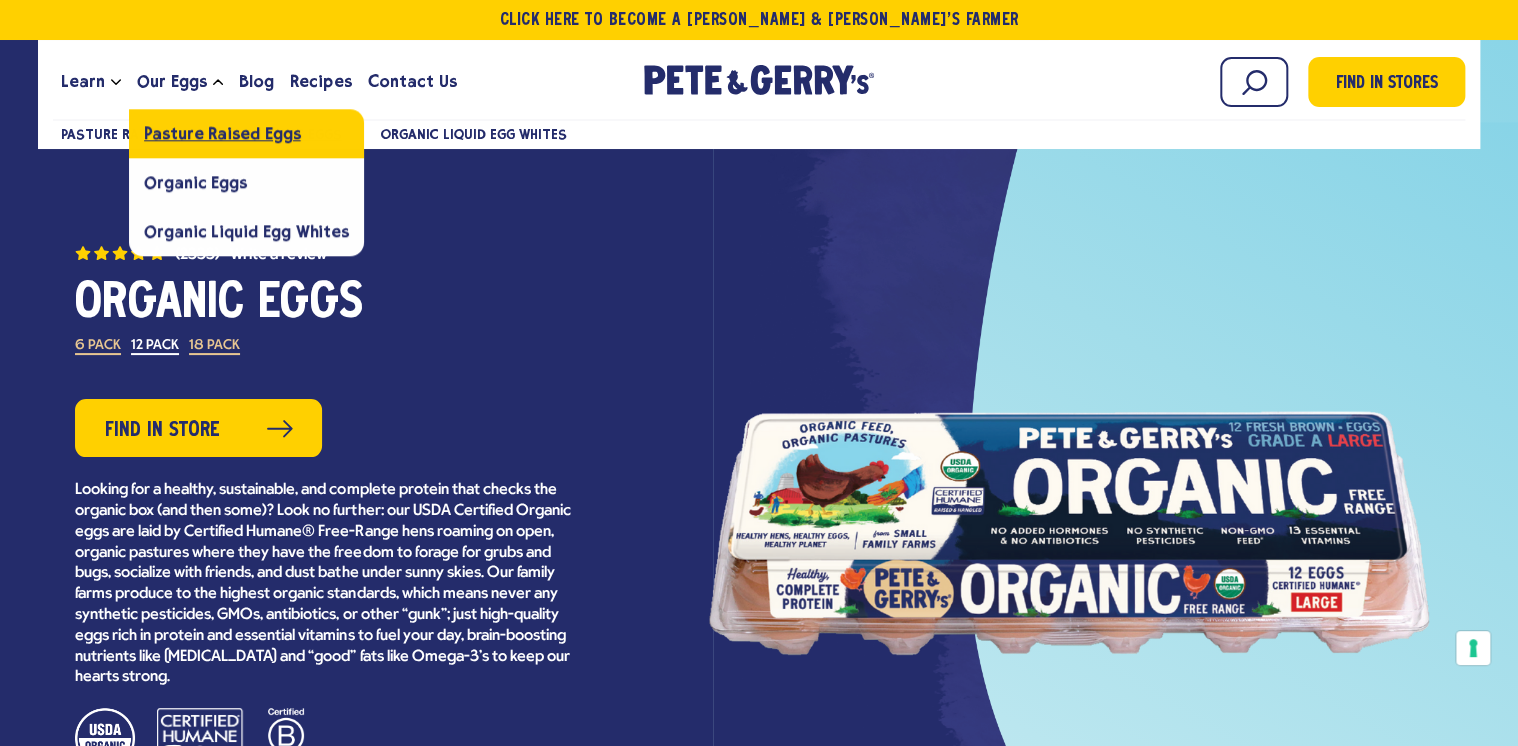 click on "Pasture Raised Eggs" at bounding box center (222, 133) 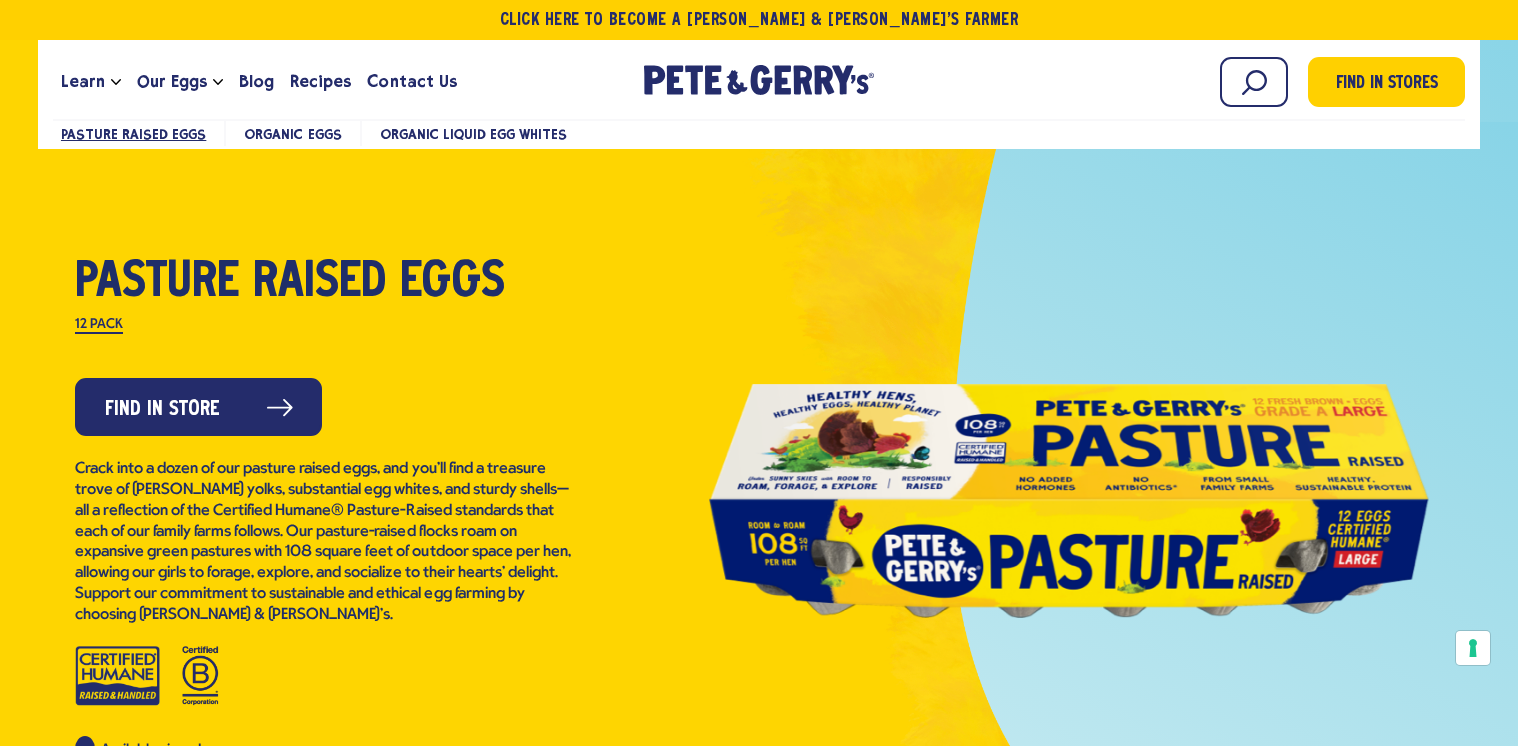 scroll, scrollTop: 0, scrollLeft: 0, axis: both 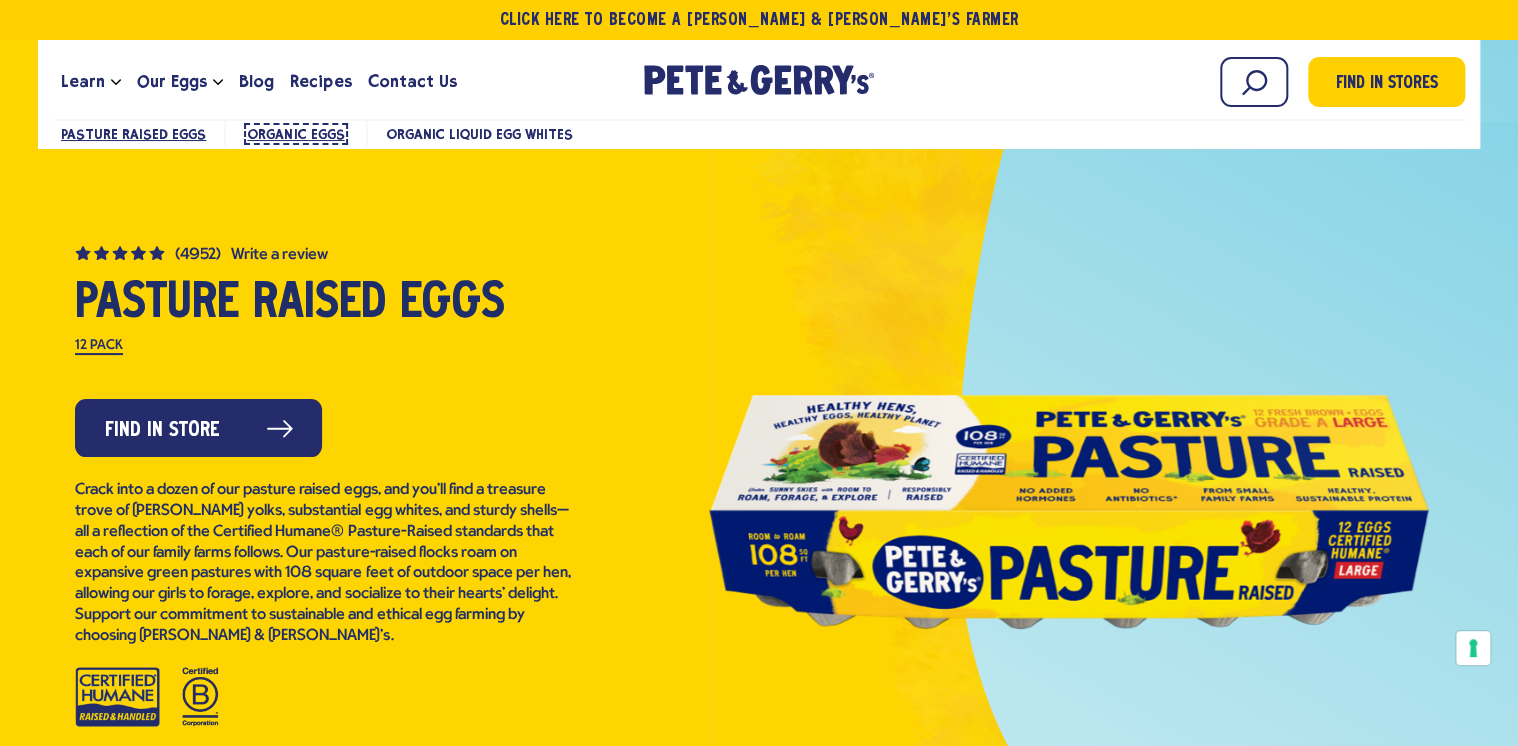 click on "Organic Eggs" at bounding box center (295, 134) 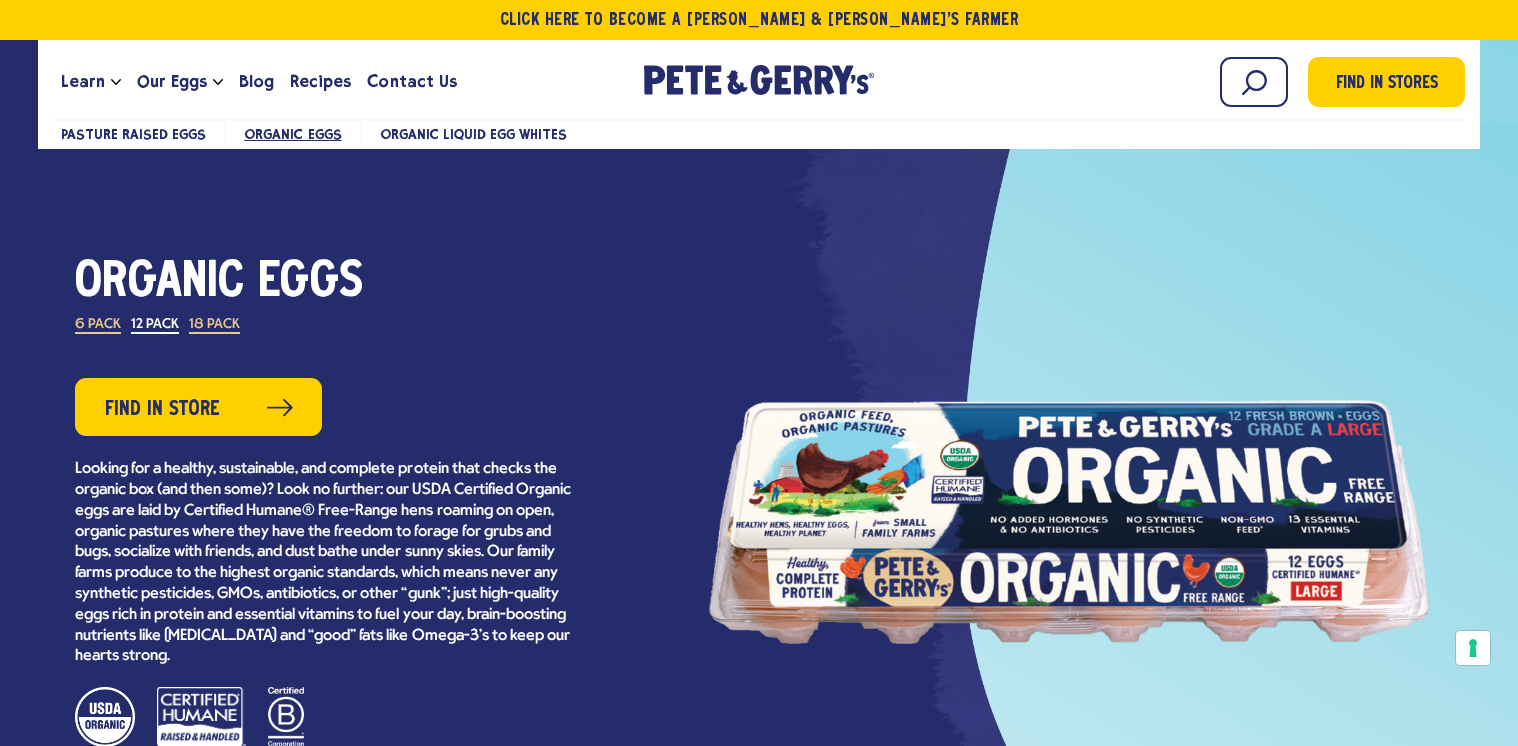 scroll, scrollTop: 0, scrollLeft: 0, axis: both 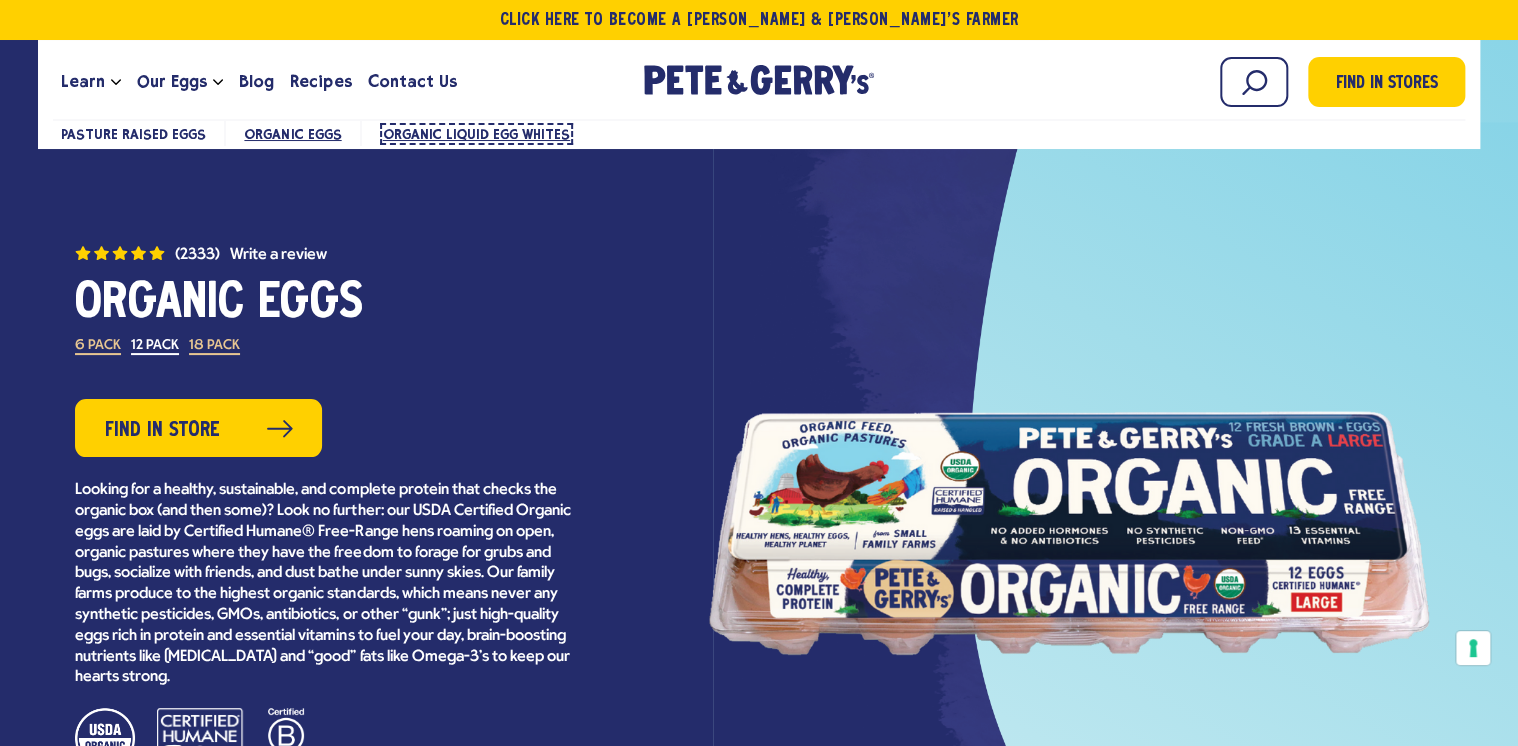 click on "Organic Liquid Egg Whites" at bounding box center (477, 134) 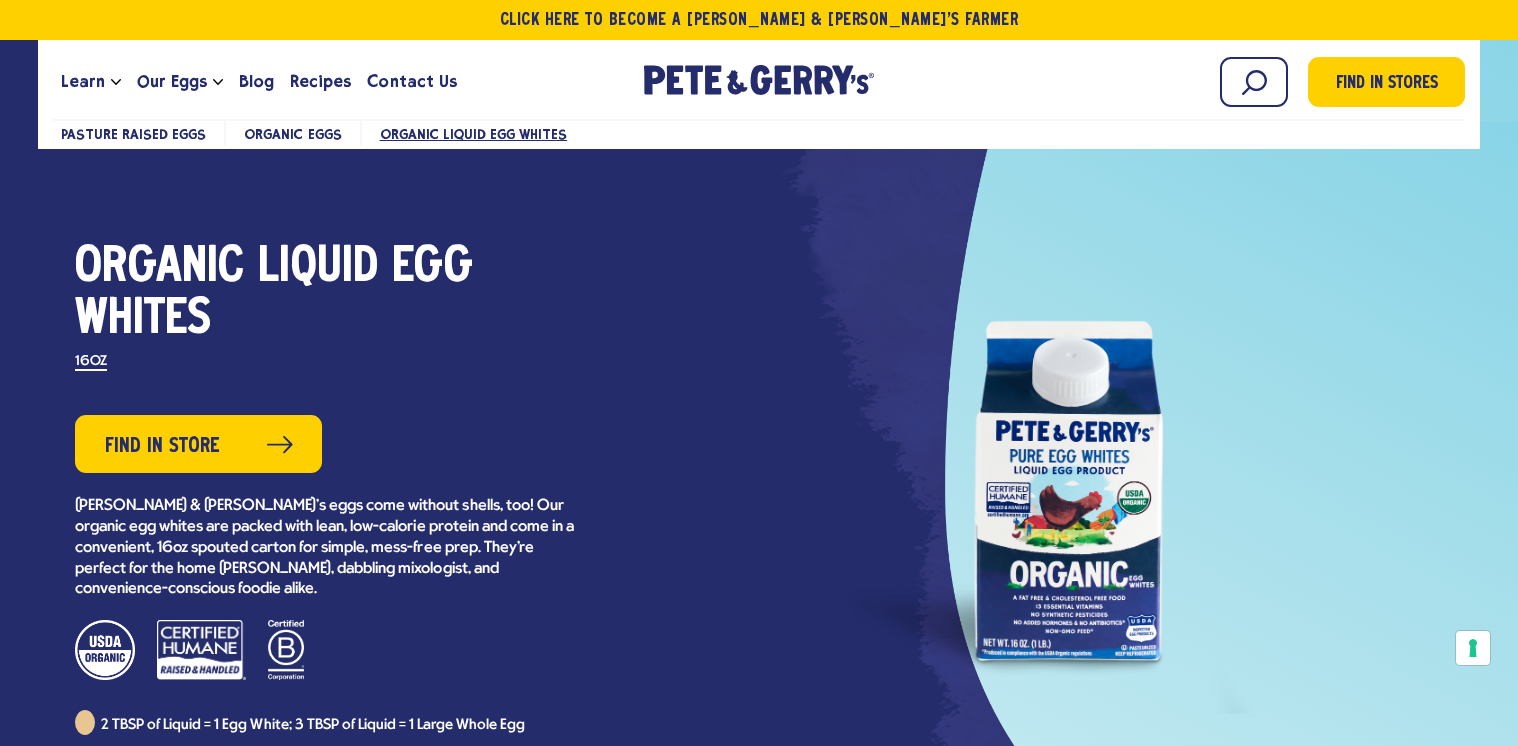 scroll, scrollTop: 0, scrollLeft: 0, axis: both 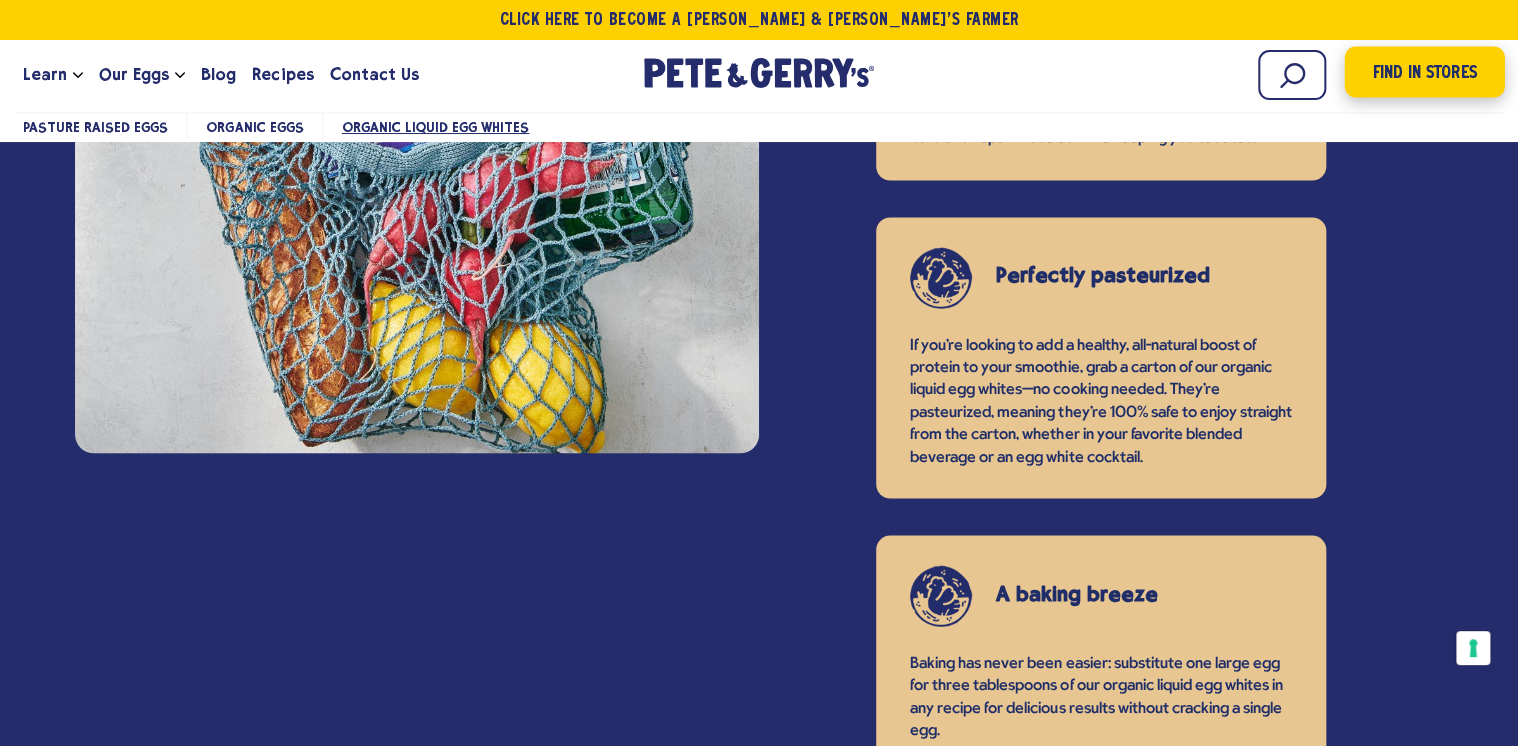 click on "Find in Stores" at bounding box center (1424, 73) 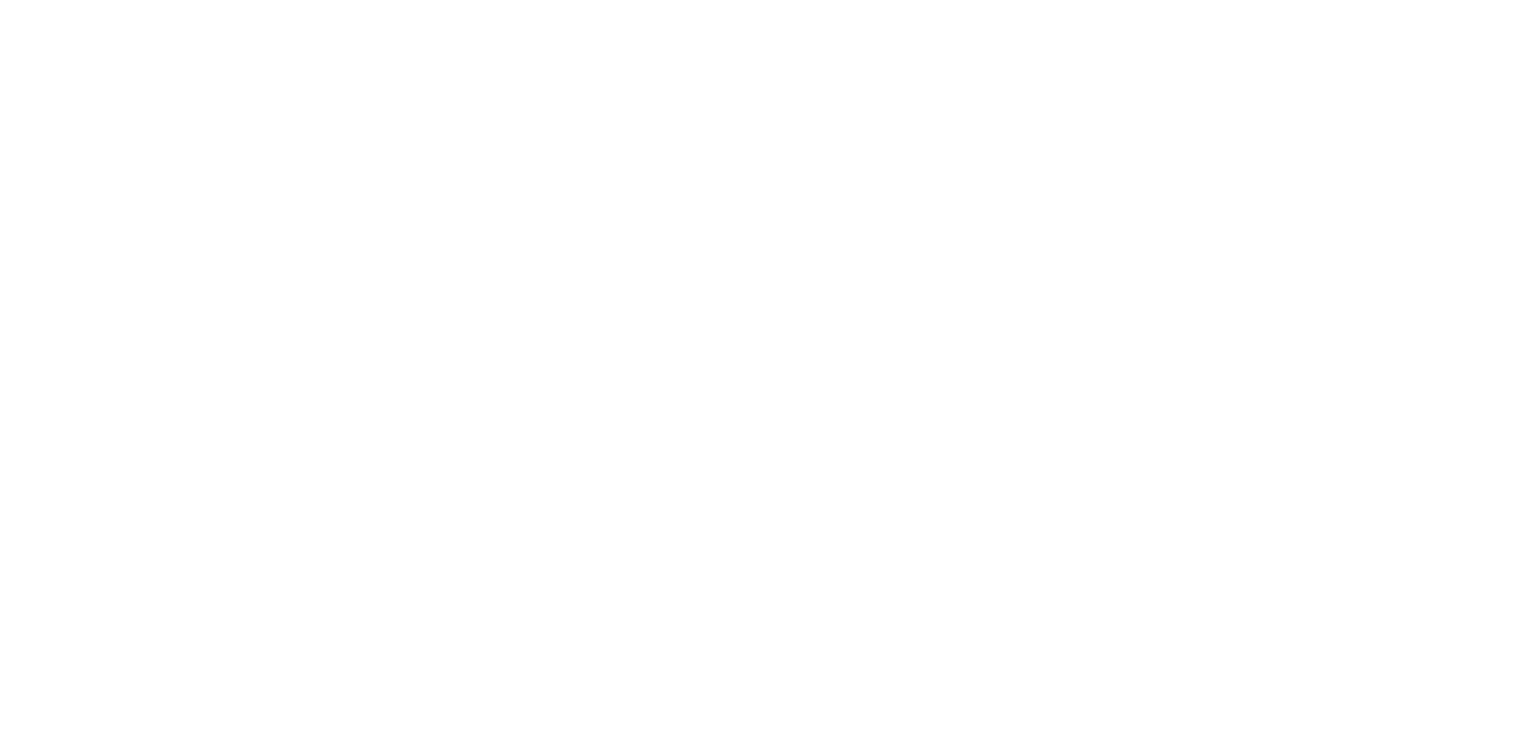 scroll, scrollTop: 0, scrollLeft: 0, axis: both 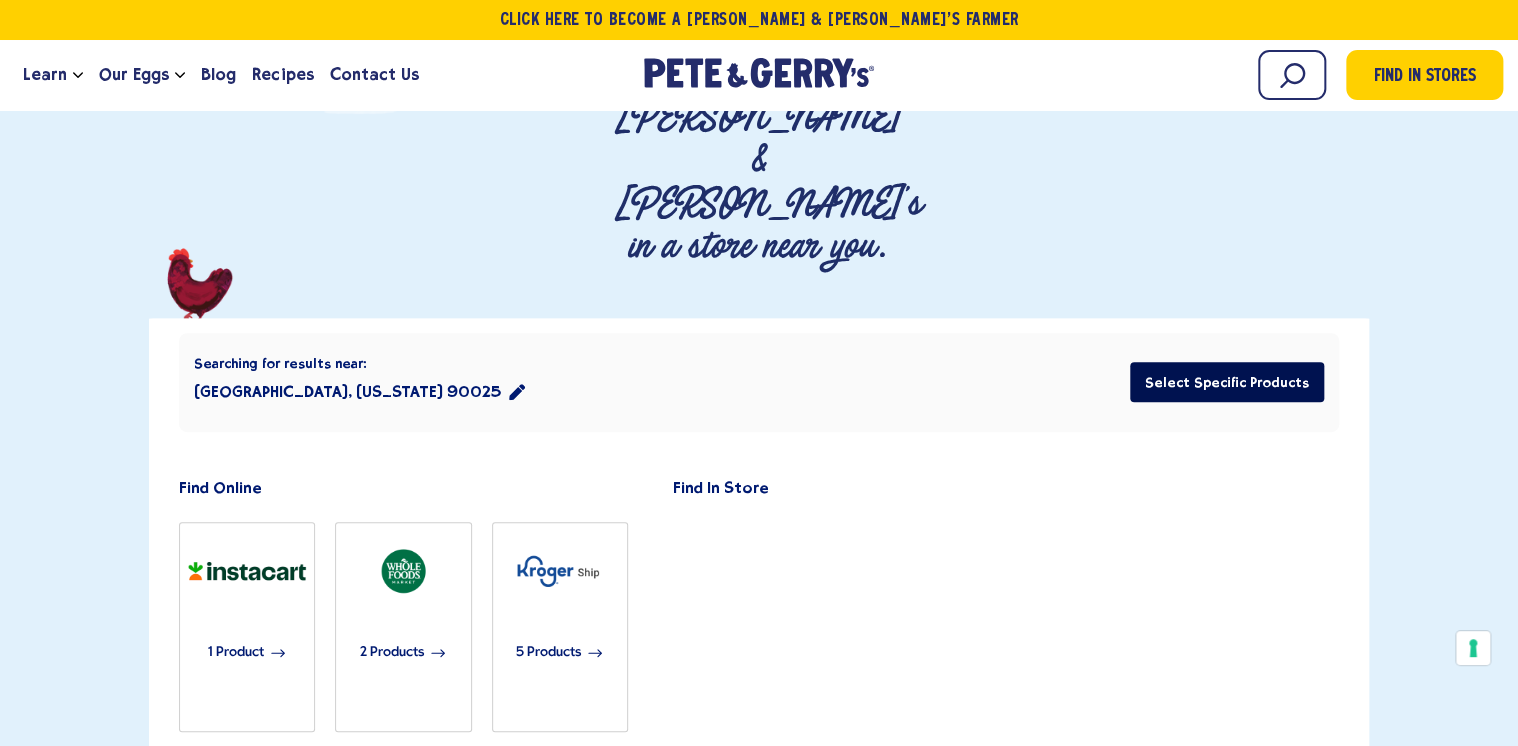 click on "Select Specific Products" at bounding box center (1227, 382) 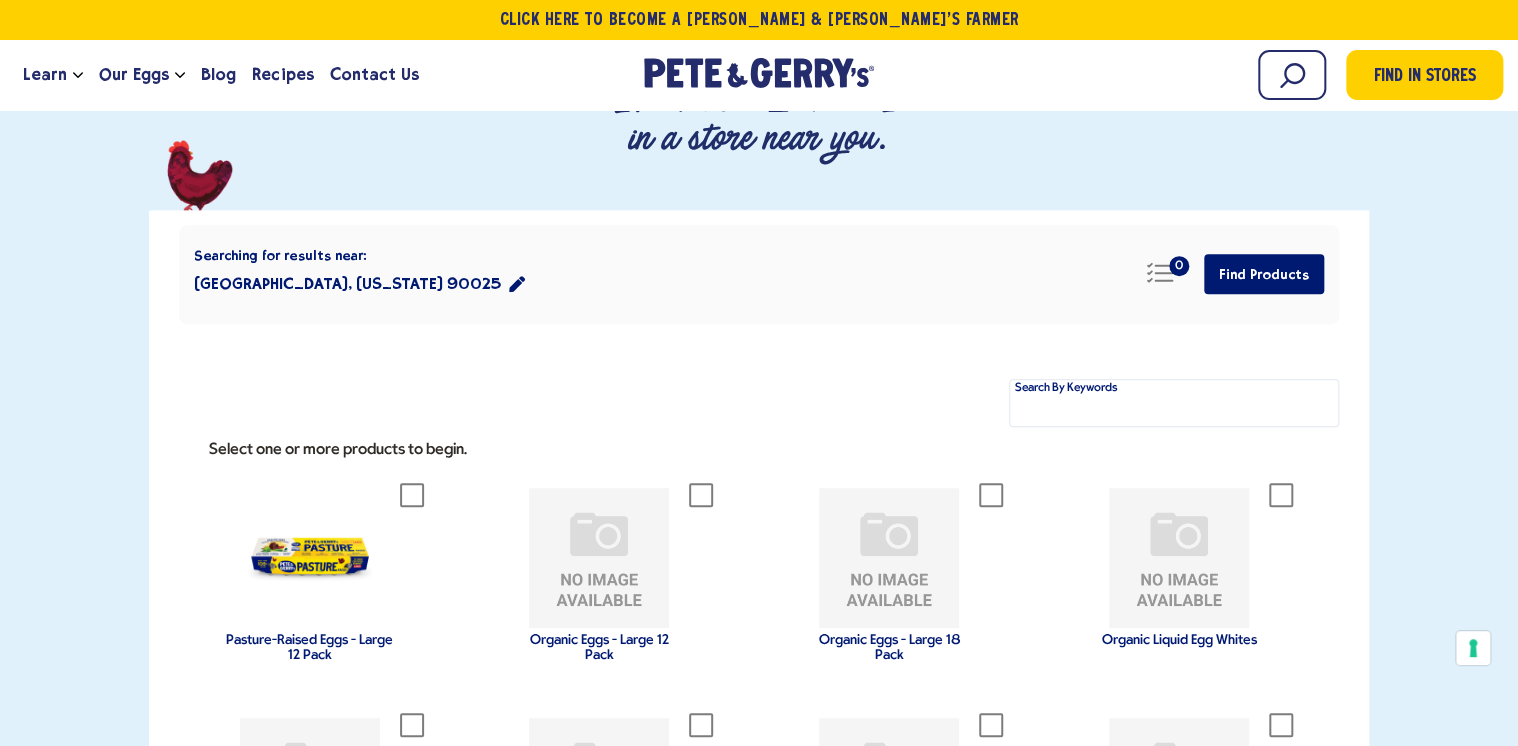 scroll, scrollTop: 480, scrollLeft: 0, axis: vertical 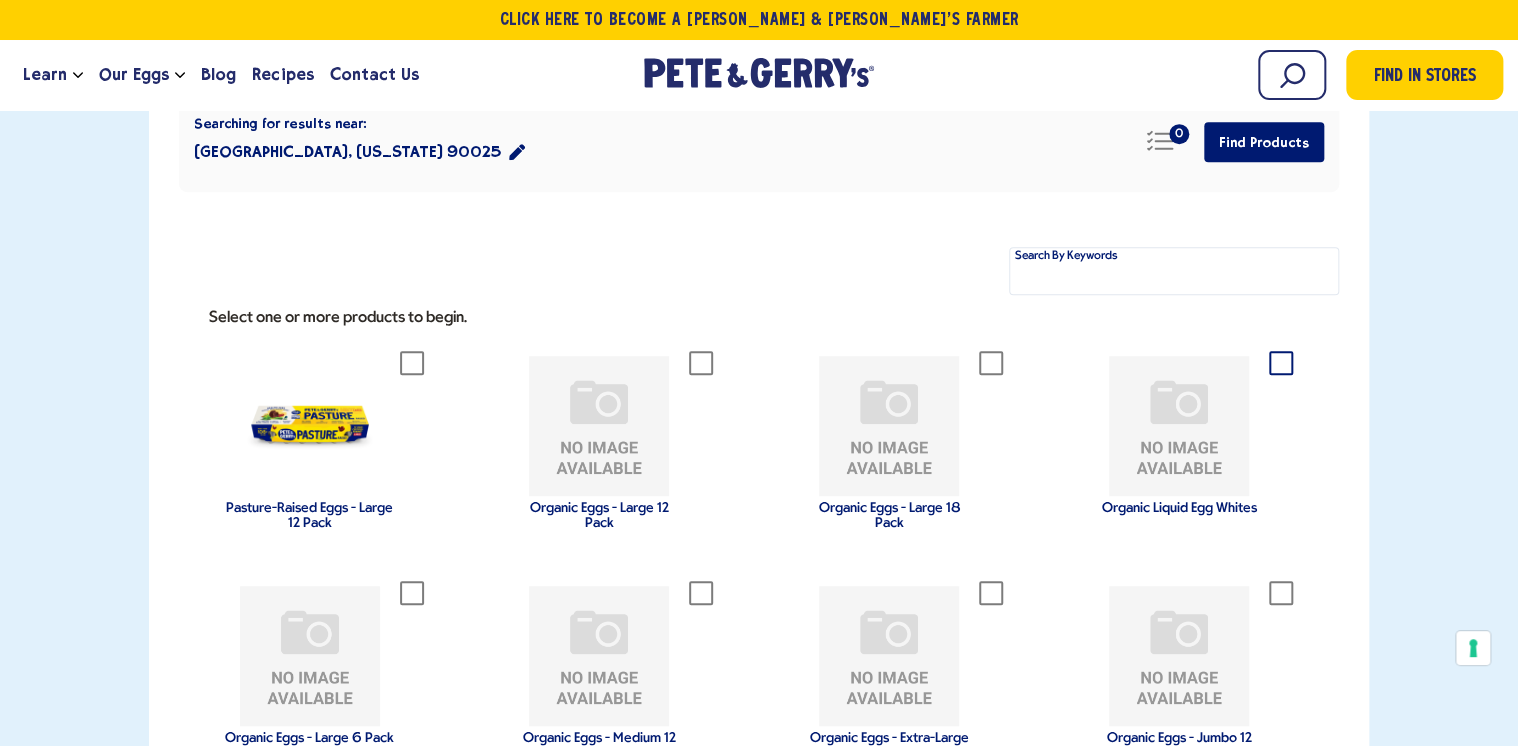 click 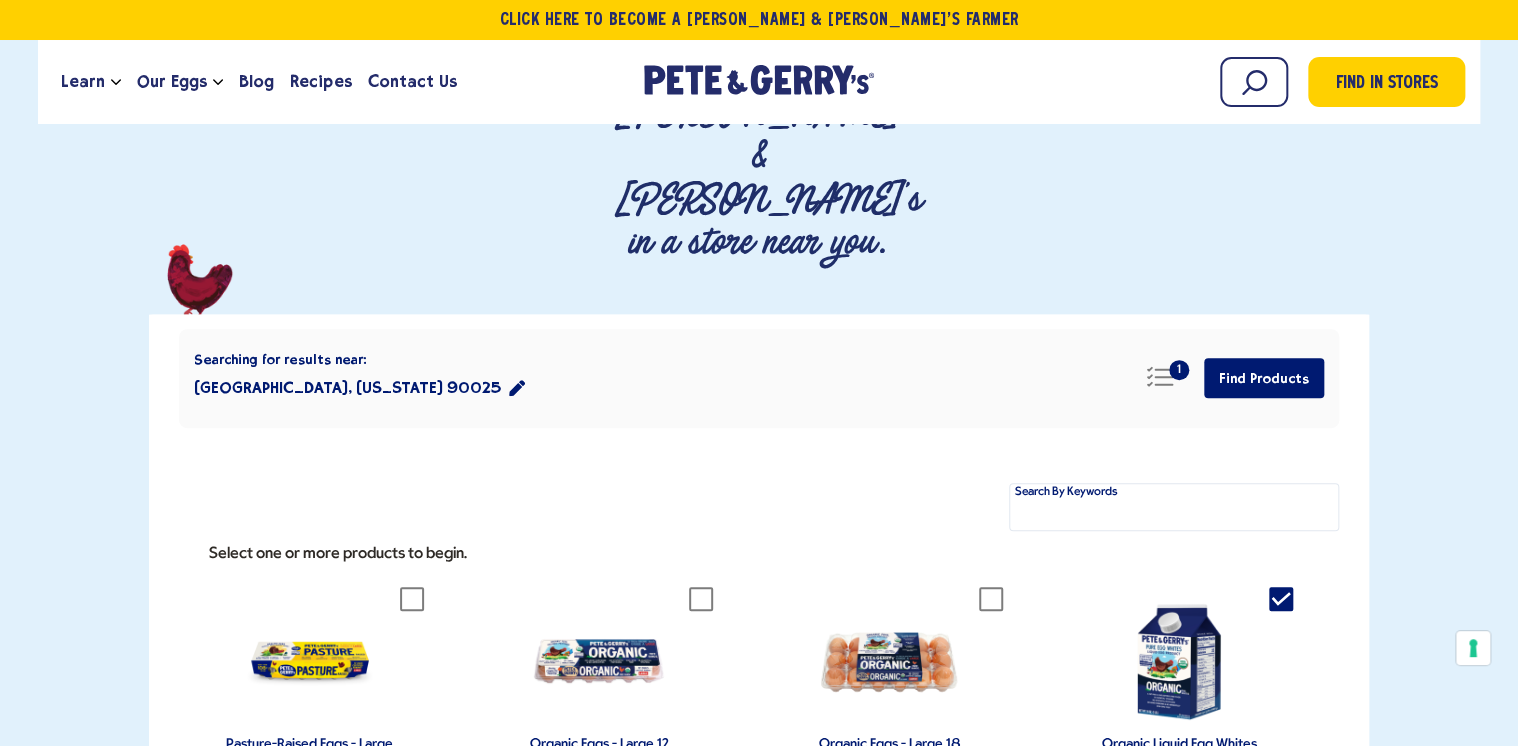 scroll, scrollTop: 0, scrollLeft: 0, axis: both 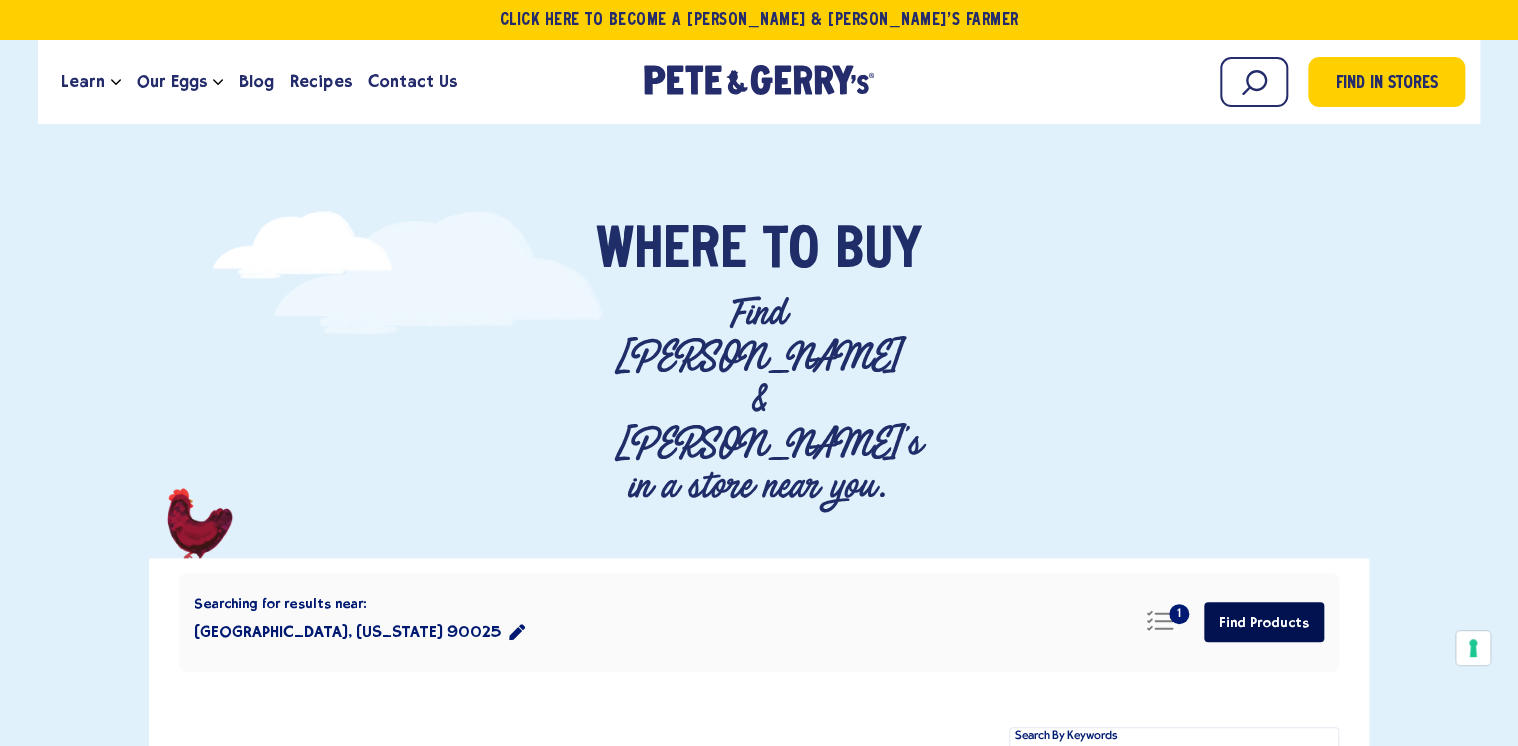 click on "Find Products" at bounding box center (1264, 622) 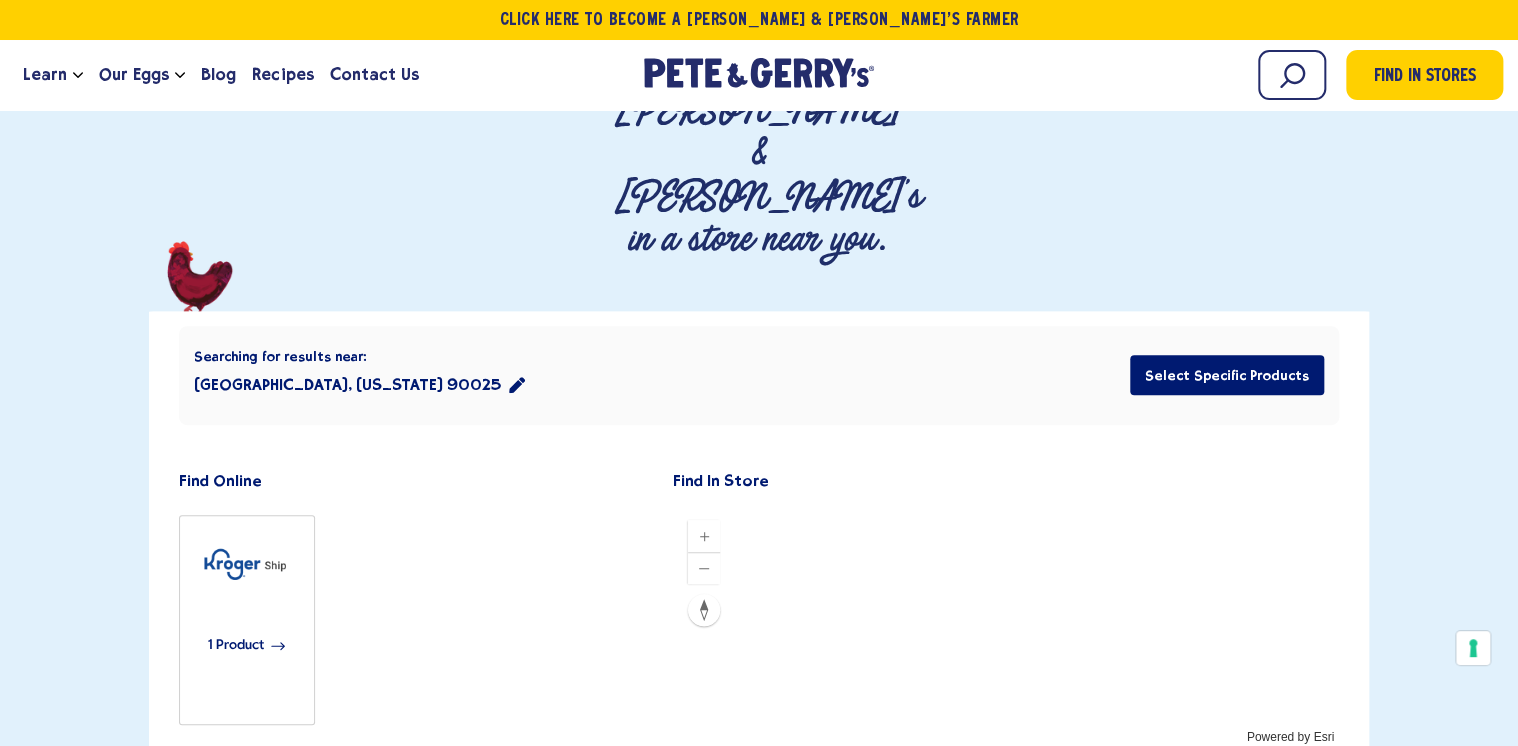 scroll, scrollTop: 240, scrollLeft: 0, axis: vertical 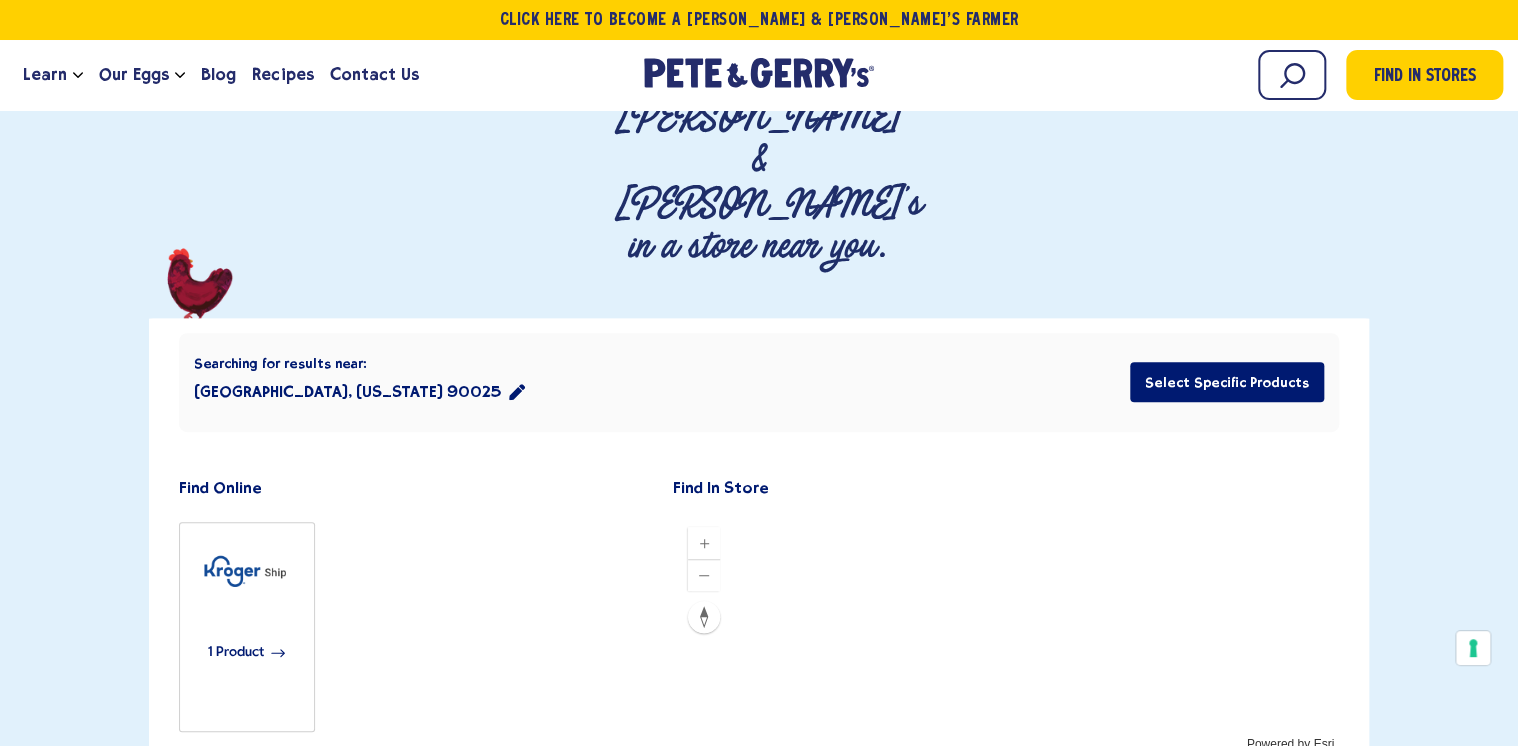 click 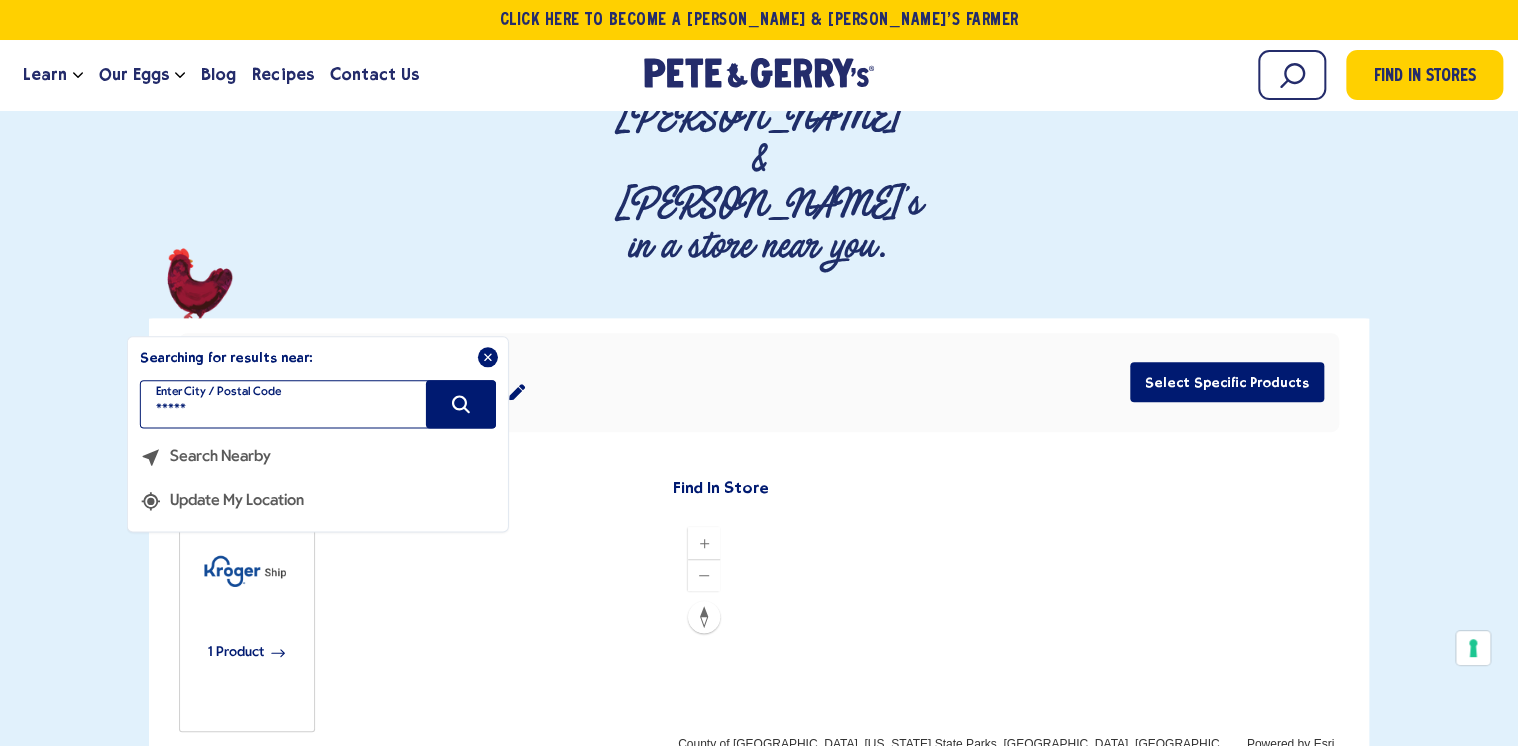 click on "*****" at bounding box center [318, 404] 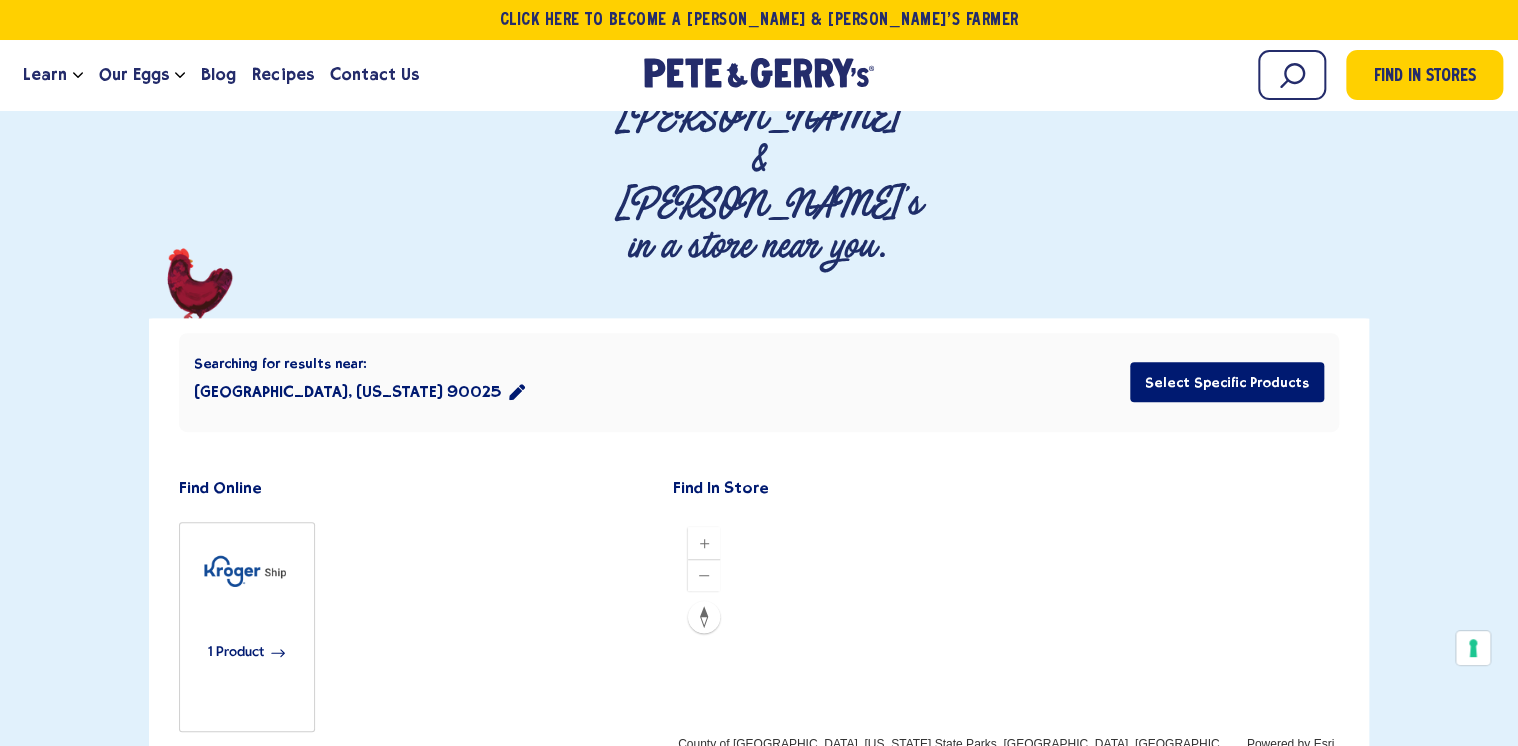type on "**********" 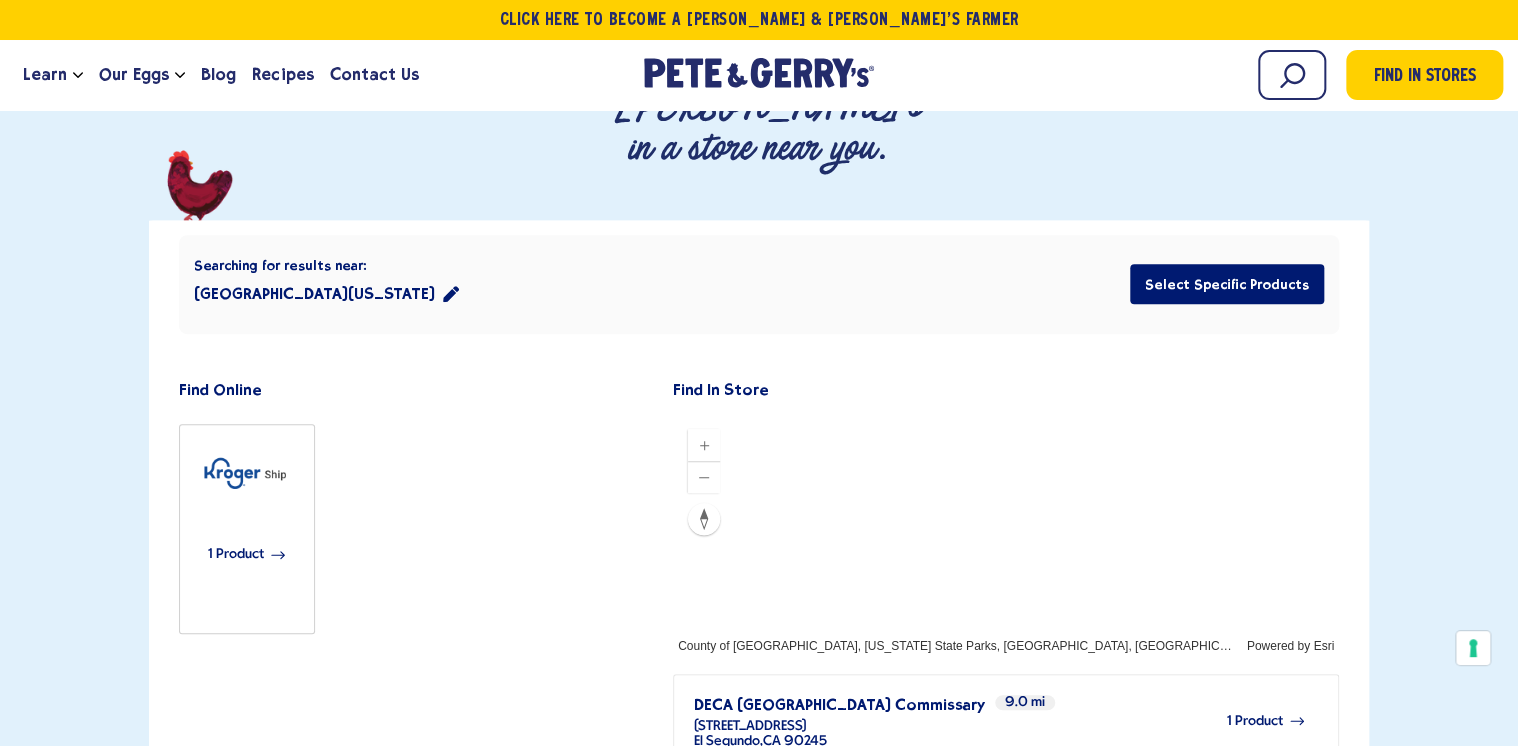 scroll, scrollTop: 480, scrollLeft: 0, axis: vertical 